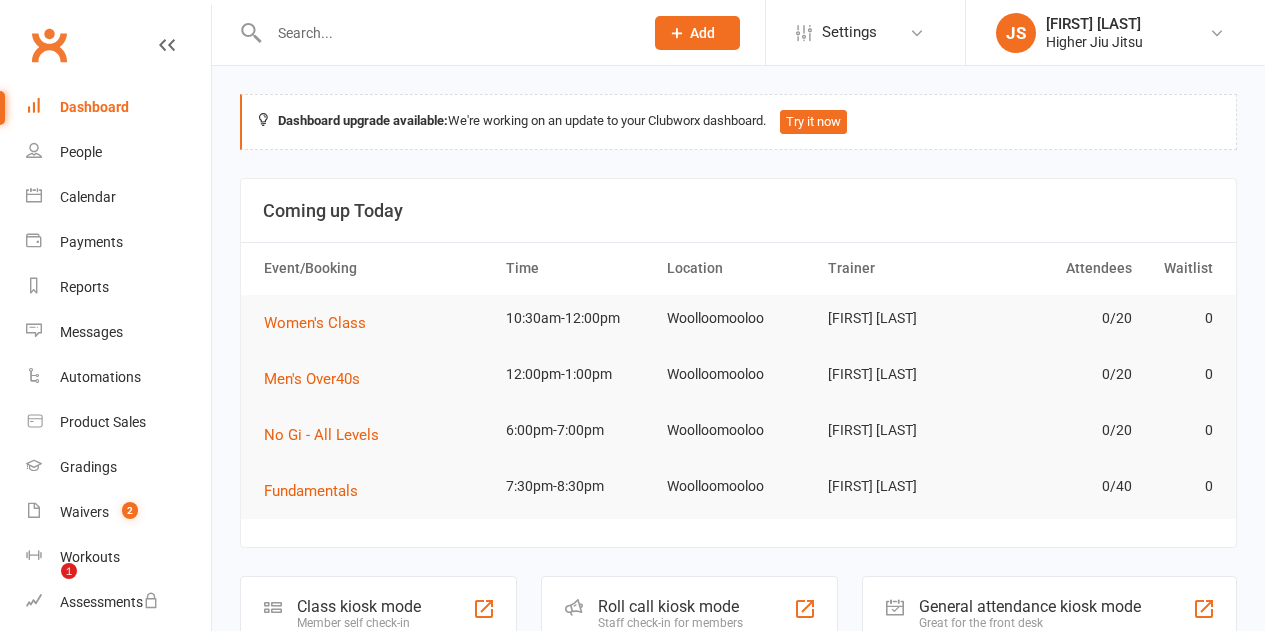 scroll, scrollTop: 0, scrollLeft: 0, axis: both 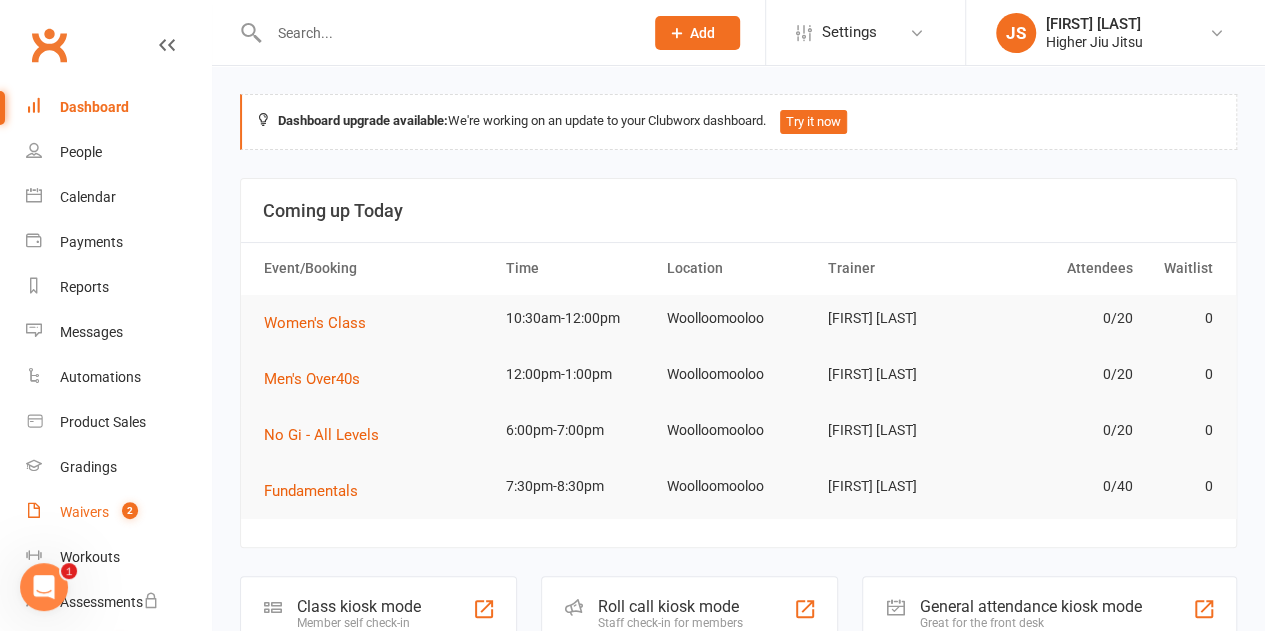 click on "Waivers" at bounding box center (84, 512) 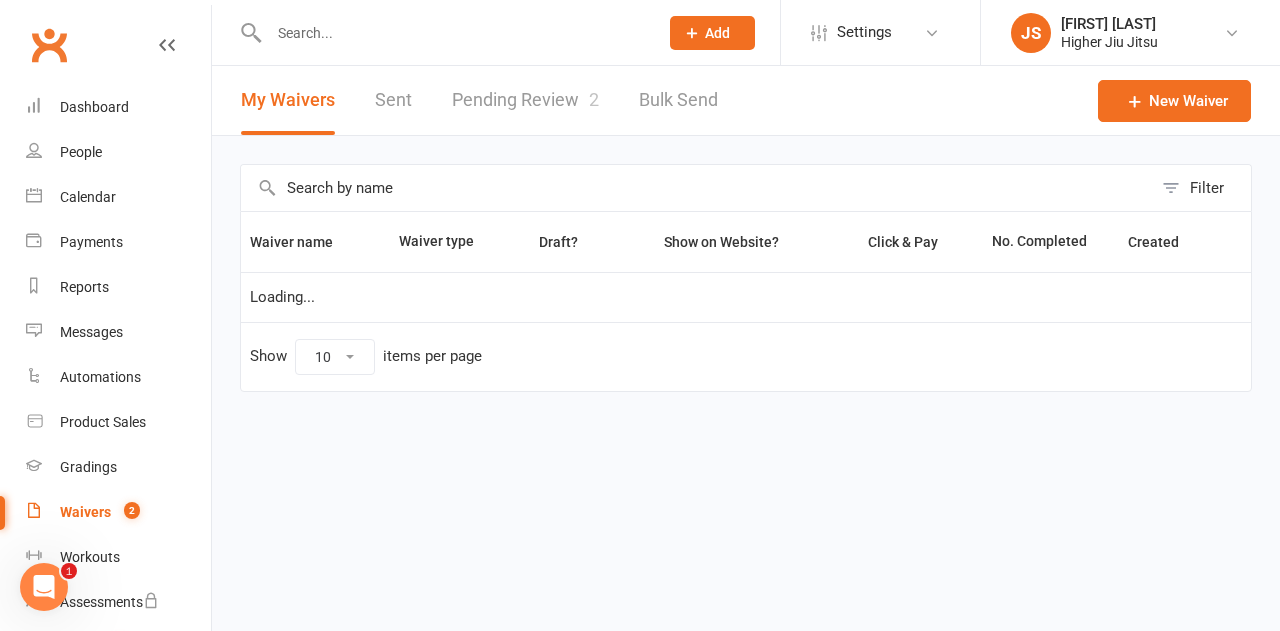 select on "100" 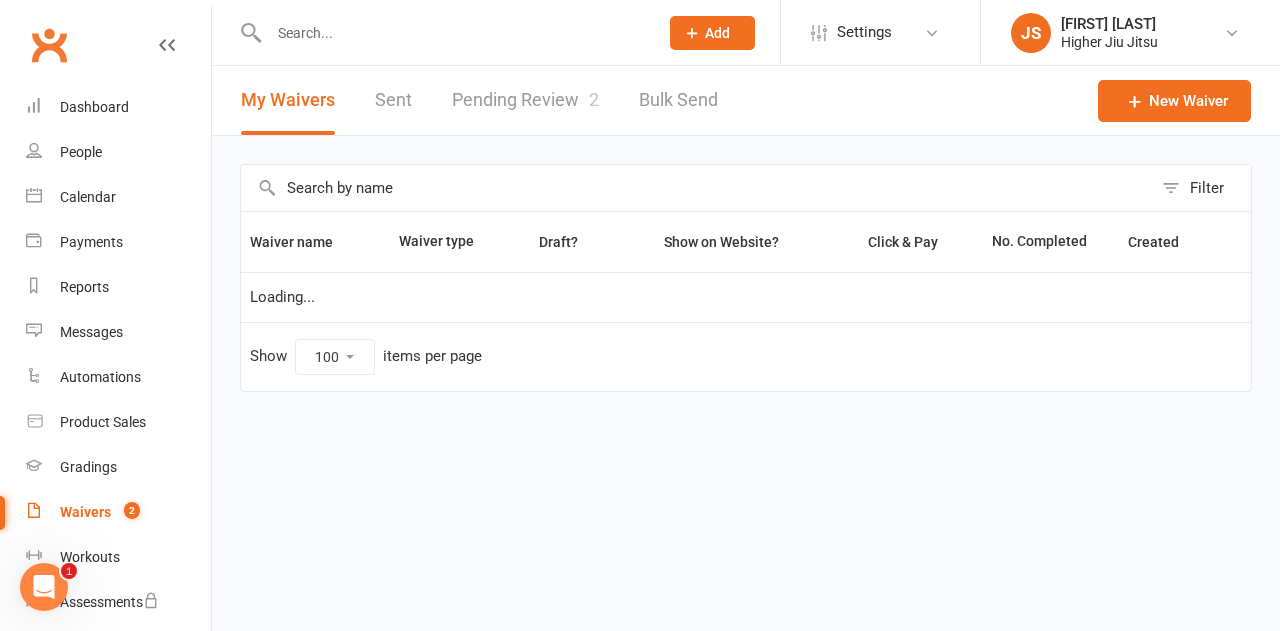 click on "Pending Review 2" at bounding box center [525, 100] 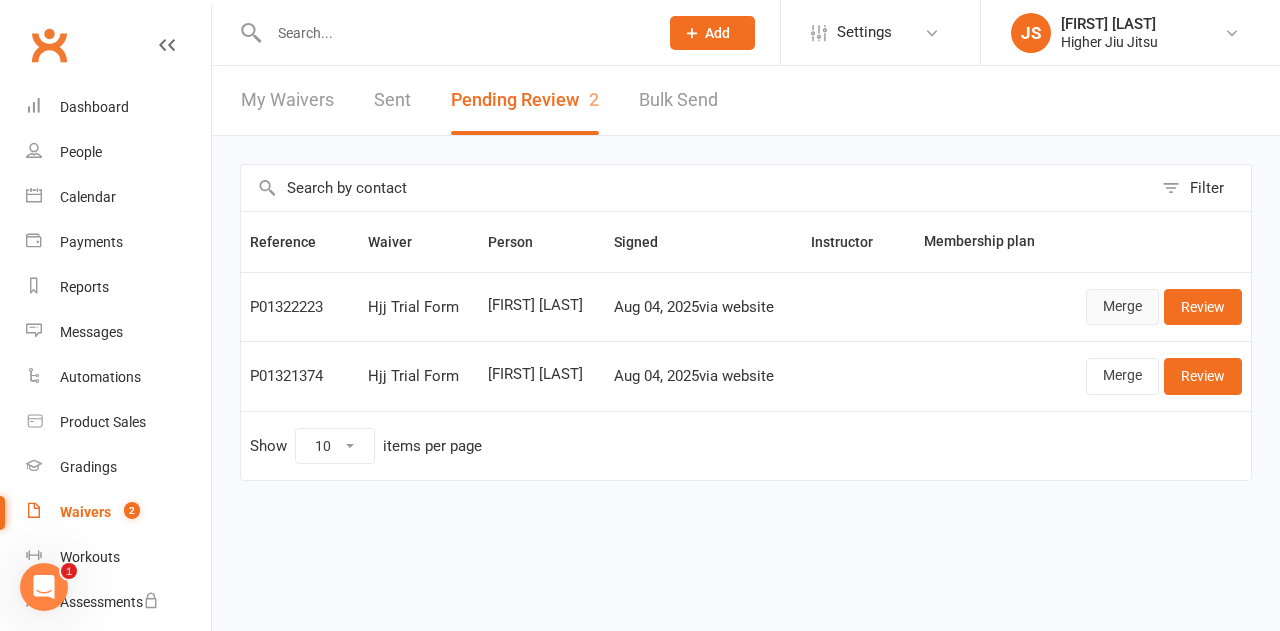 click on "Merge" at bounding box center [1122, 307] 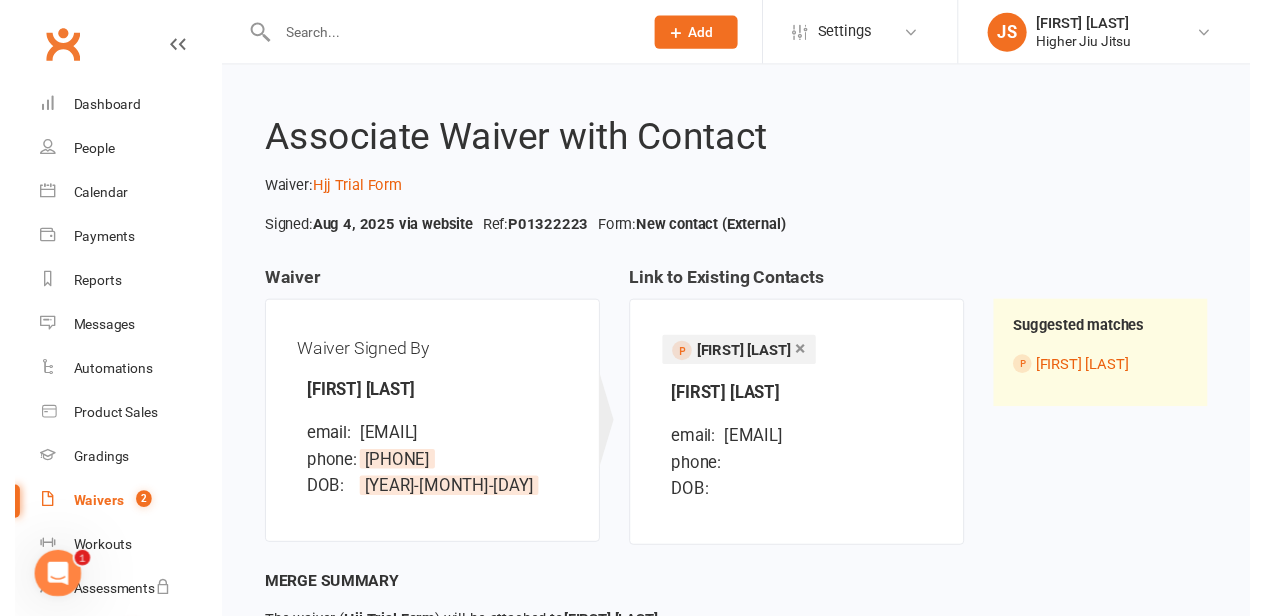scroll, scrollTop: 162, scrollLeft: 0, axis: vertical 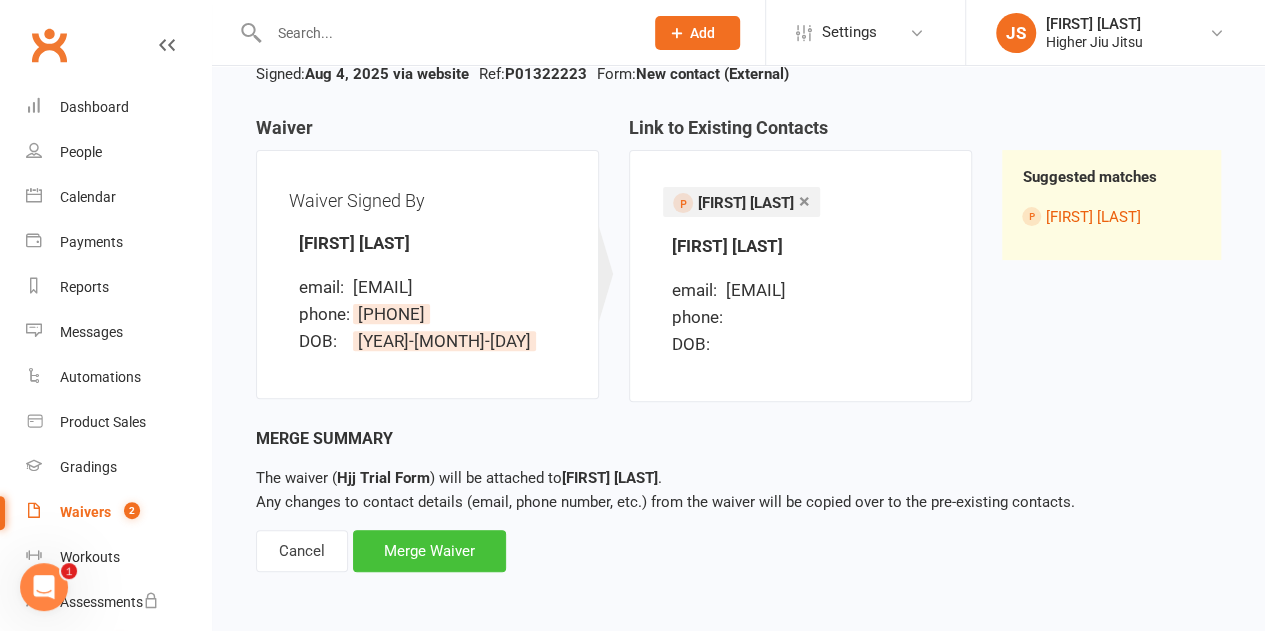click on "Merge Waiver" at bounding box center (429, 551) 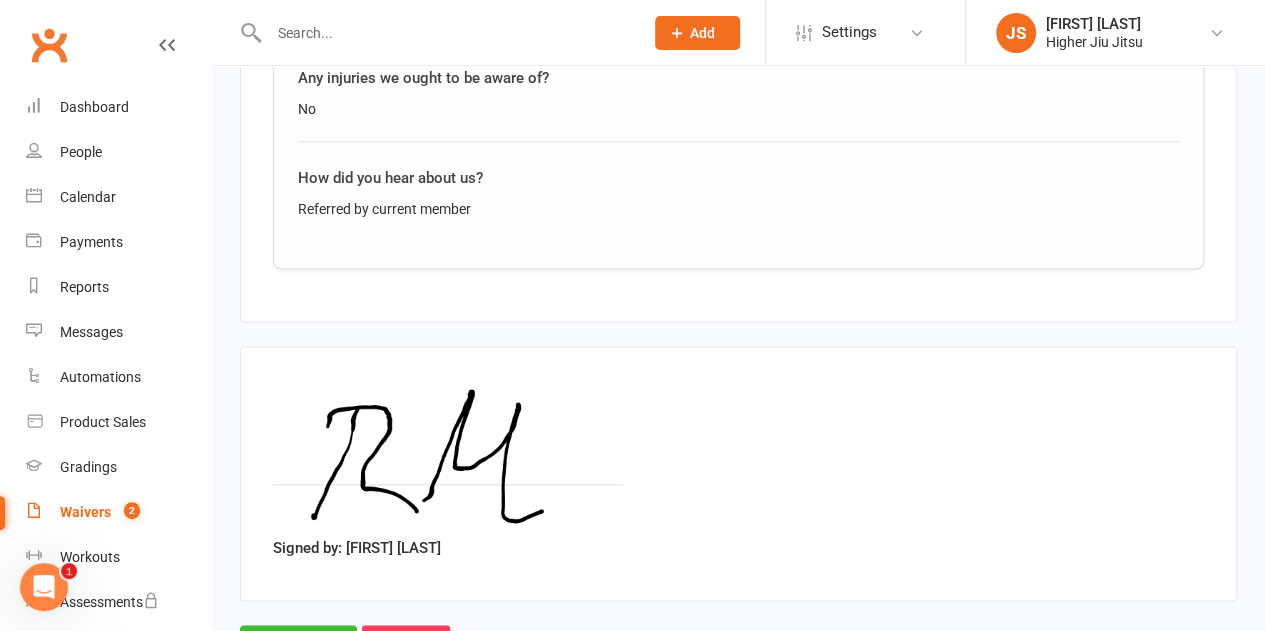 scroll, scrollTop: 1224, scrollLeft: 0, axis: vertical 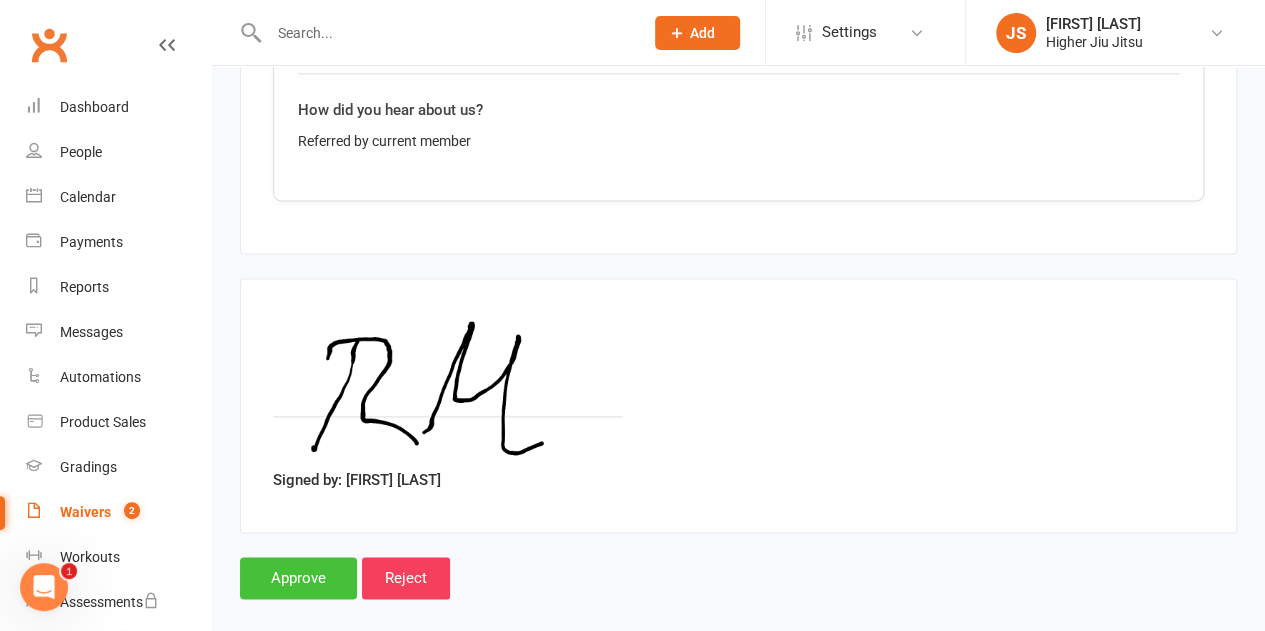 click on "Approve" at bounding box center [298, 578] 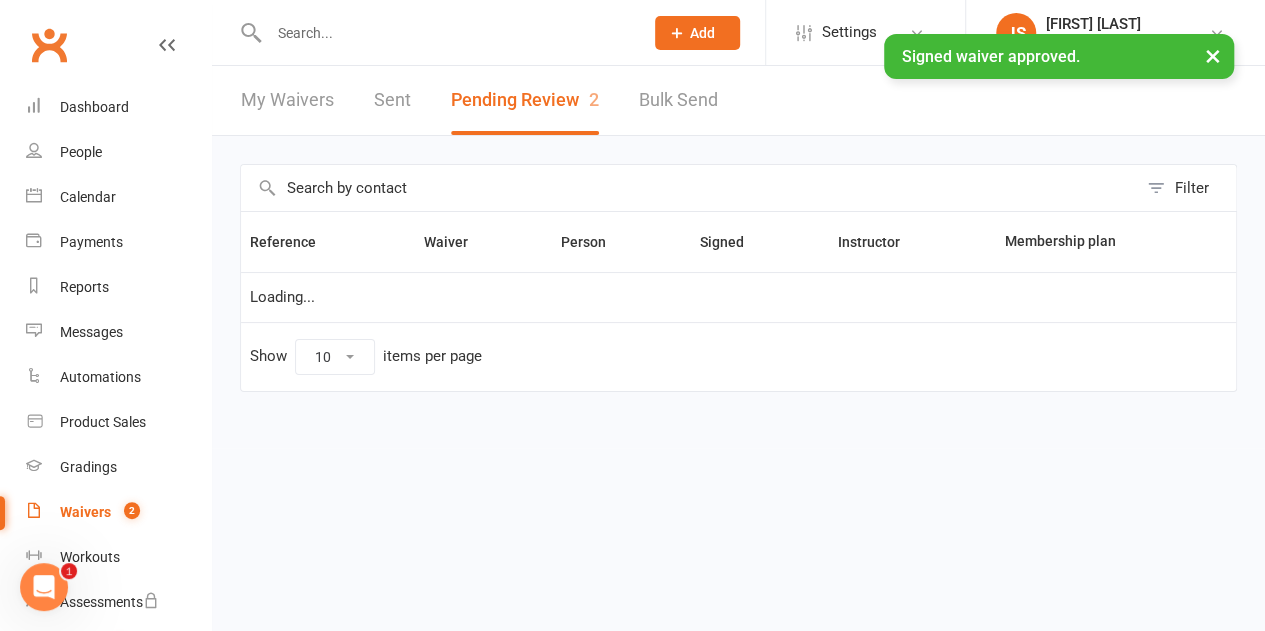 scroll, scrollTop: 0, scrollLeft: 0, axis: both 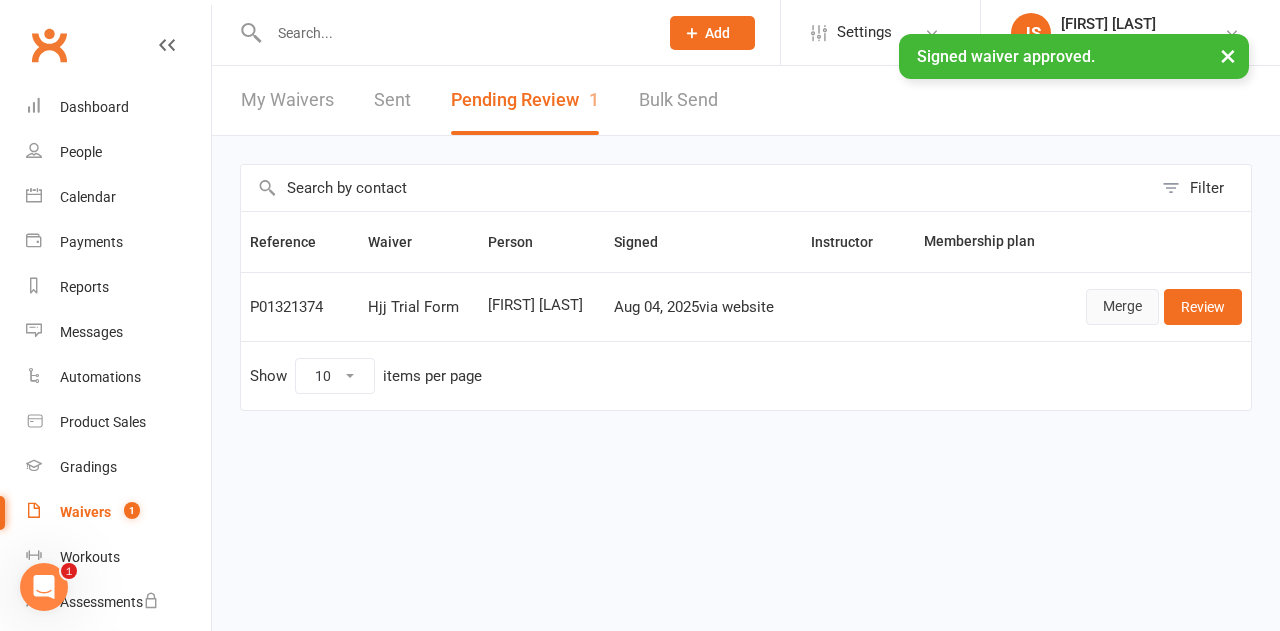 click on "Merge" at bounding box center [1122, 307] 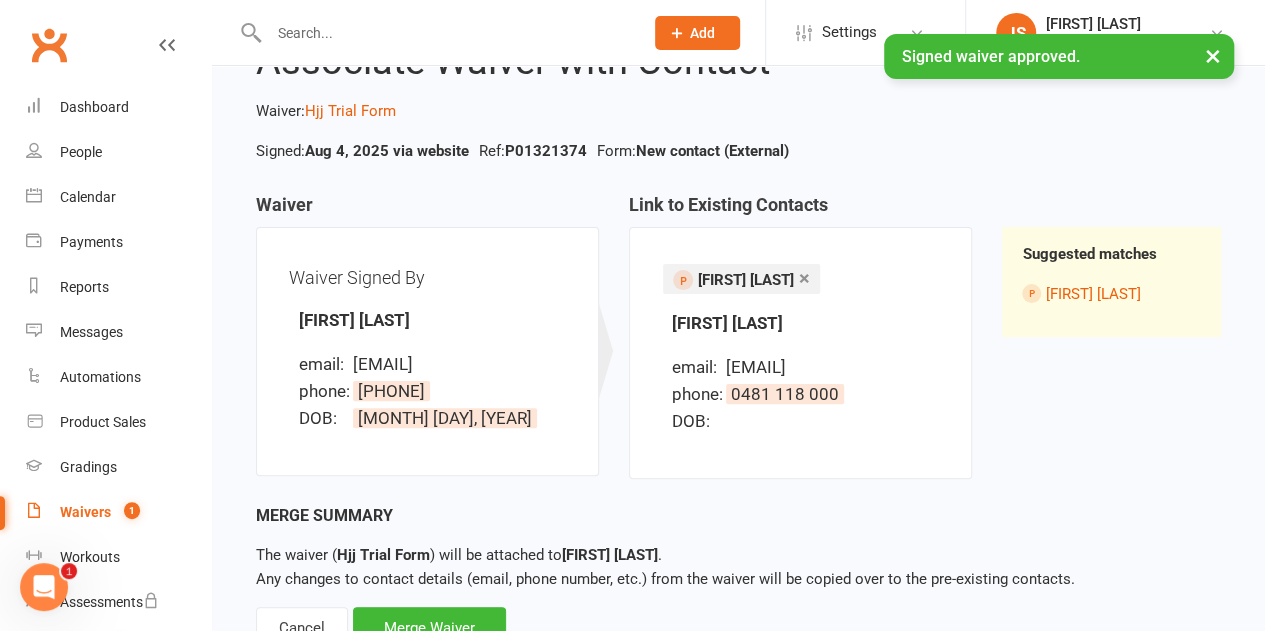 scroll, scrollTop: 162, scrollLeft: 0, axis: vertical 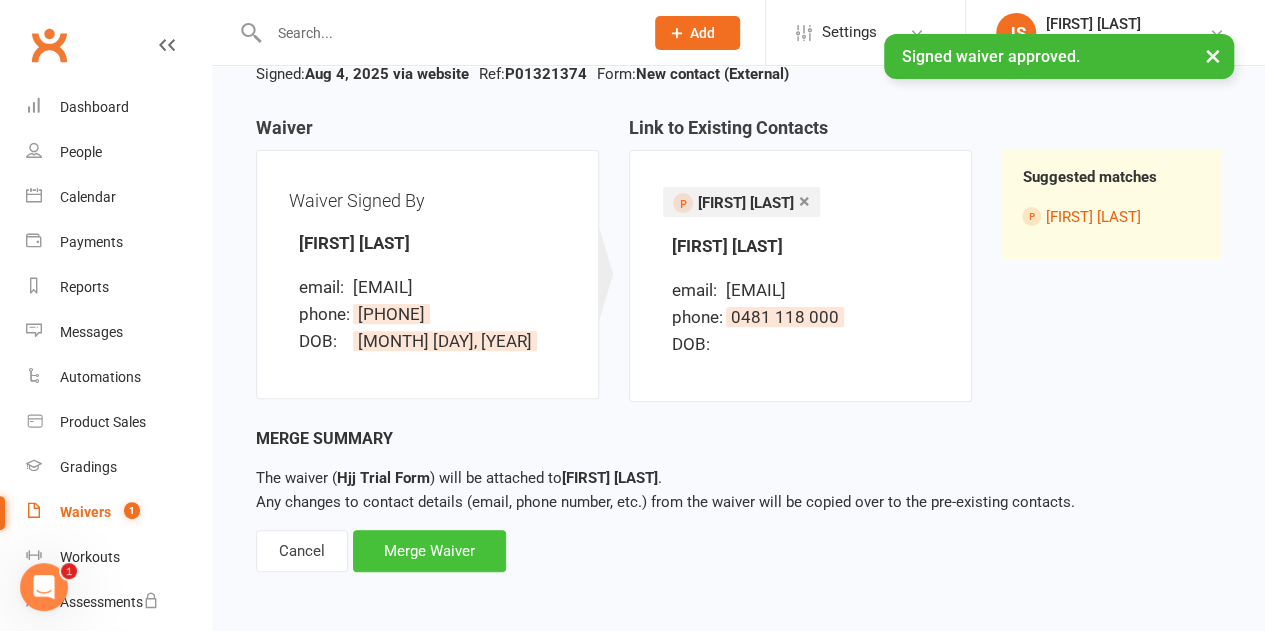 click on "Merge Waiver" at bounding box center (429, 551) 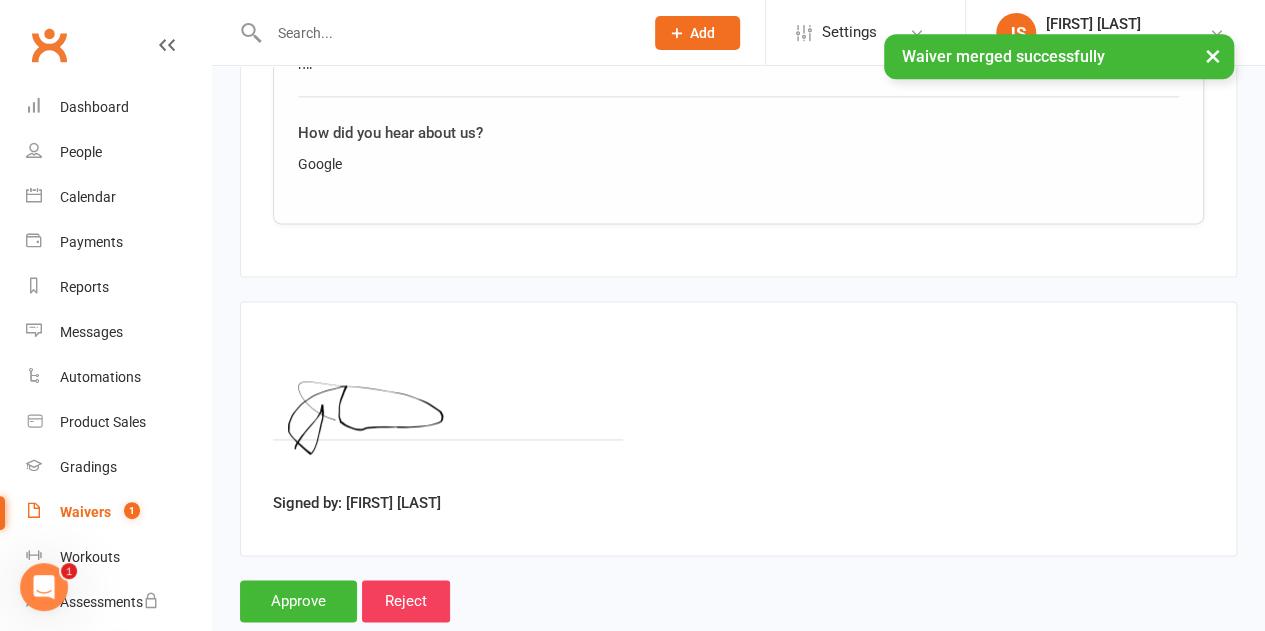 scroll, scrollTop: 1224, scrollLeft: 0, axis: vertical 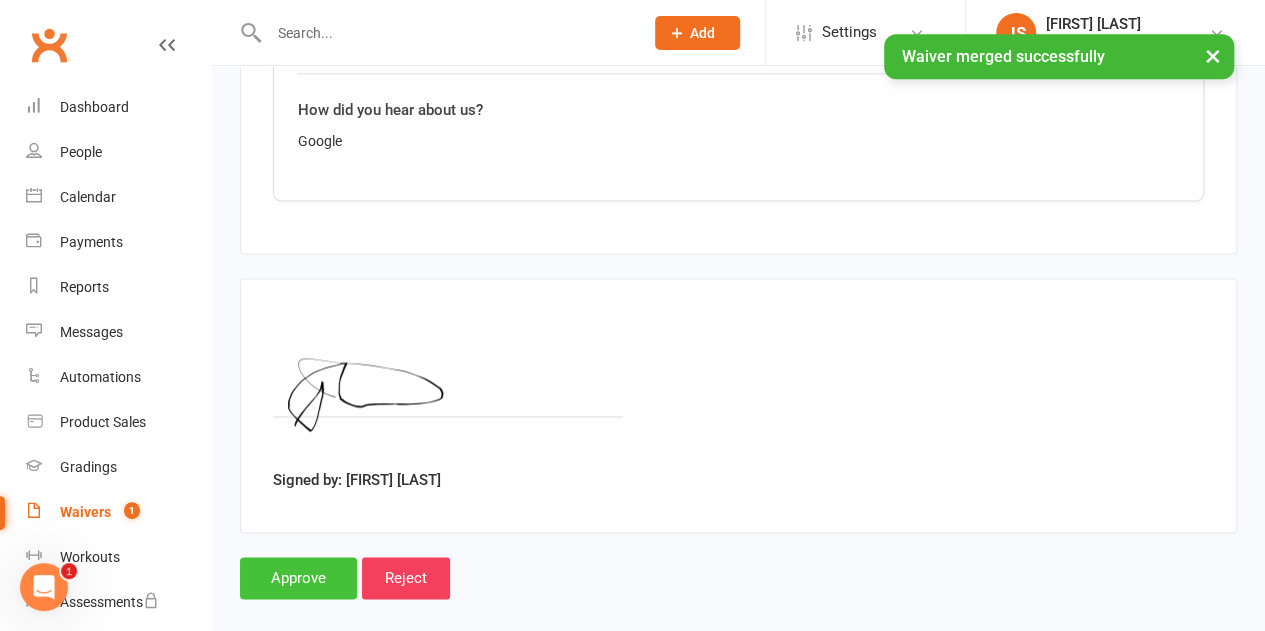 click on "Approve" at bounding box center (298, 578) 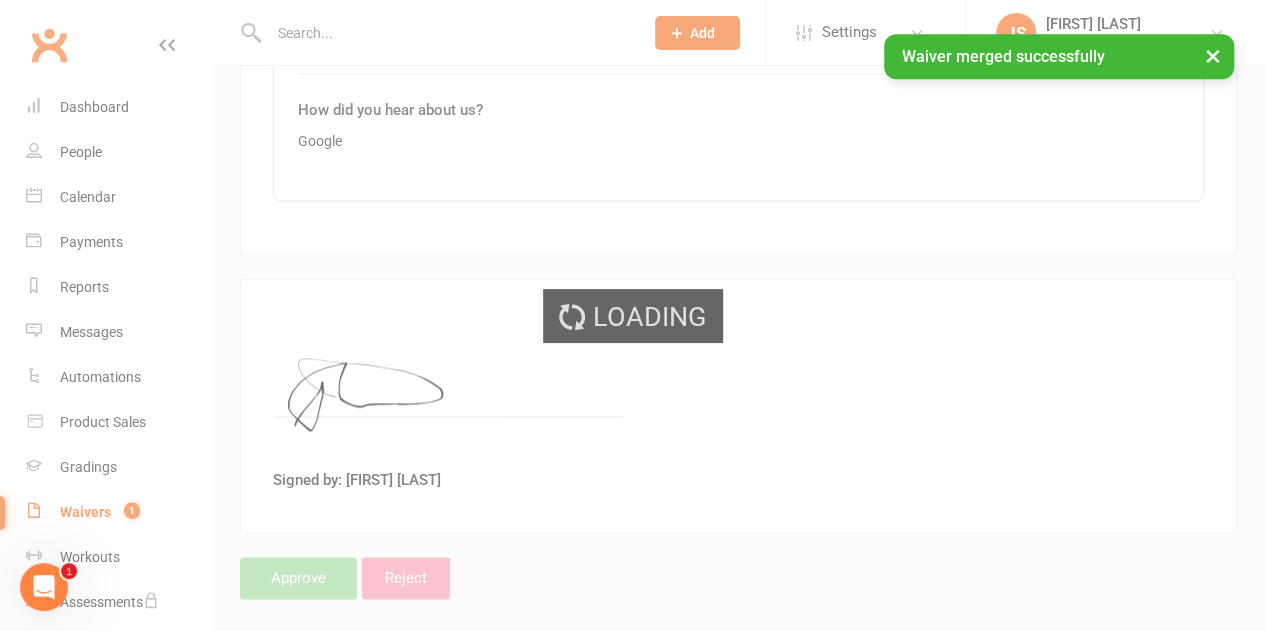 scroll, scrollTop: 0, scrollLeft: 0, axis: both 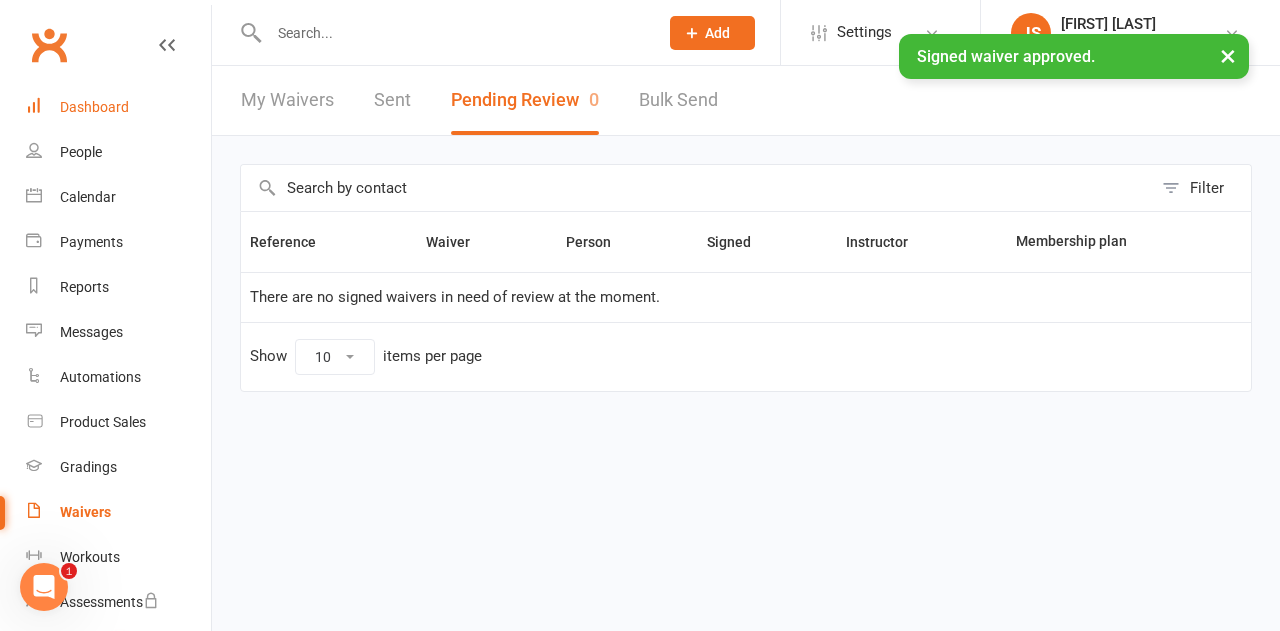 click on "Dashboard" at bounding box center (94, 107) 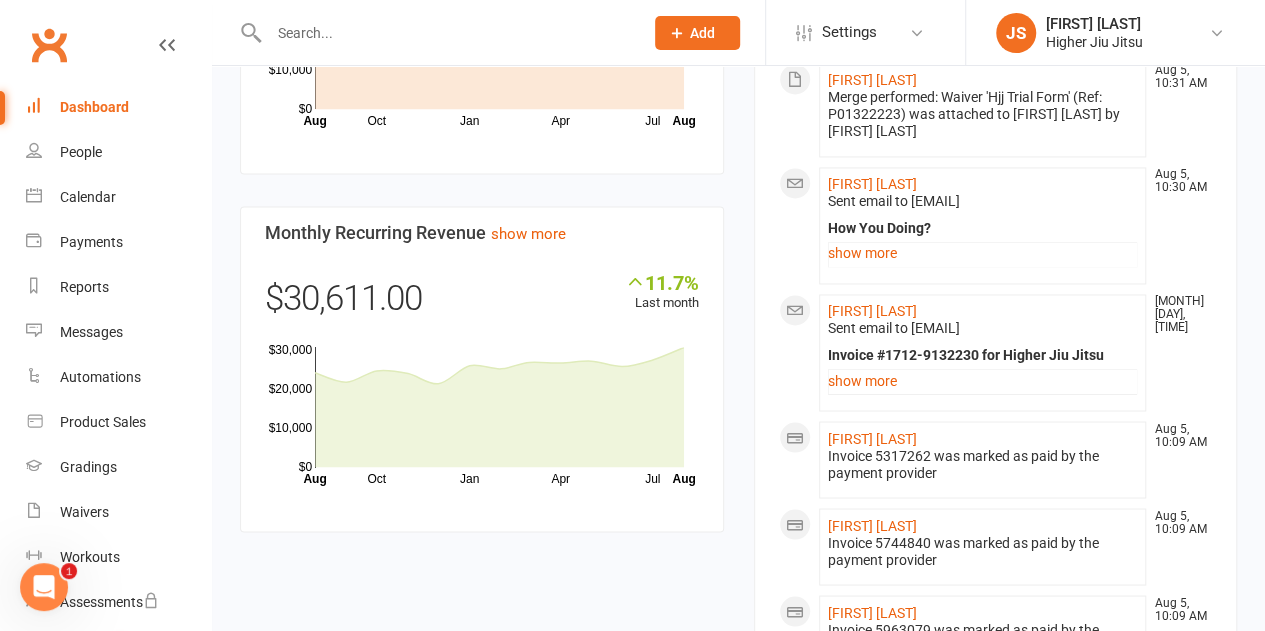 scroll, scrollTop: 1500, scrollLeft: 0, axis: vertical 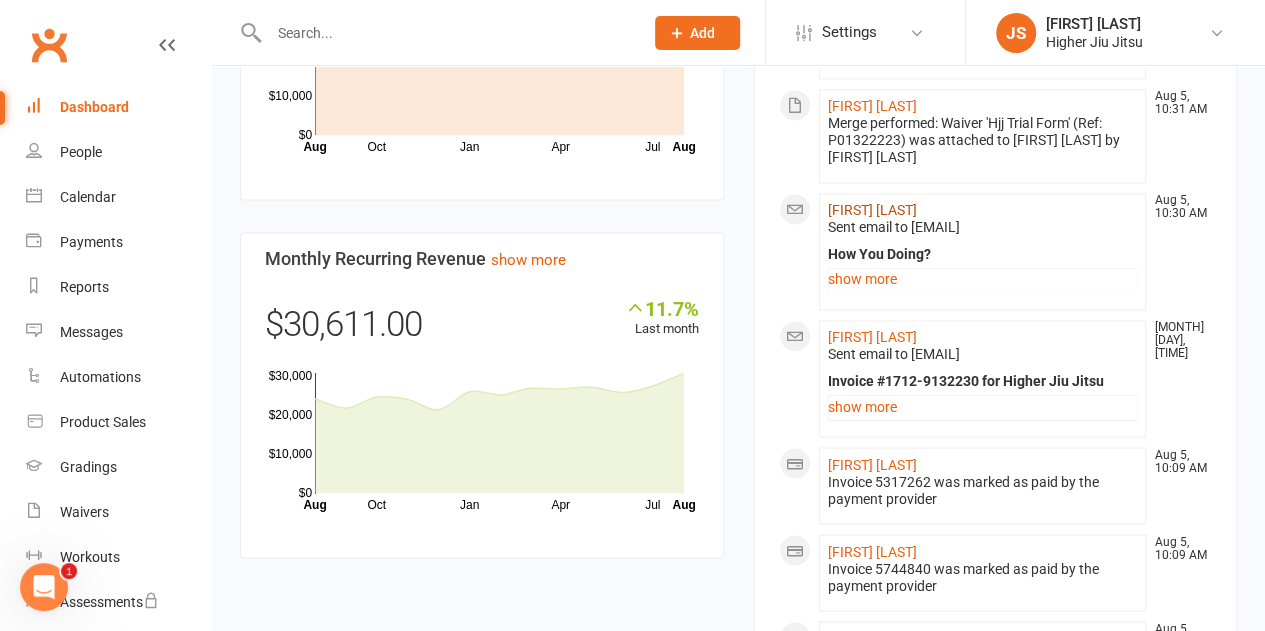 click on "[FIRST] [LAST]" 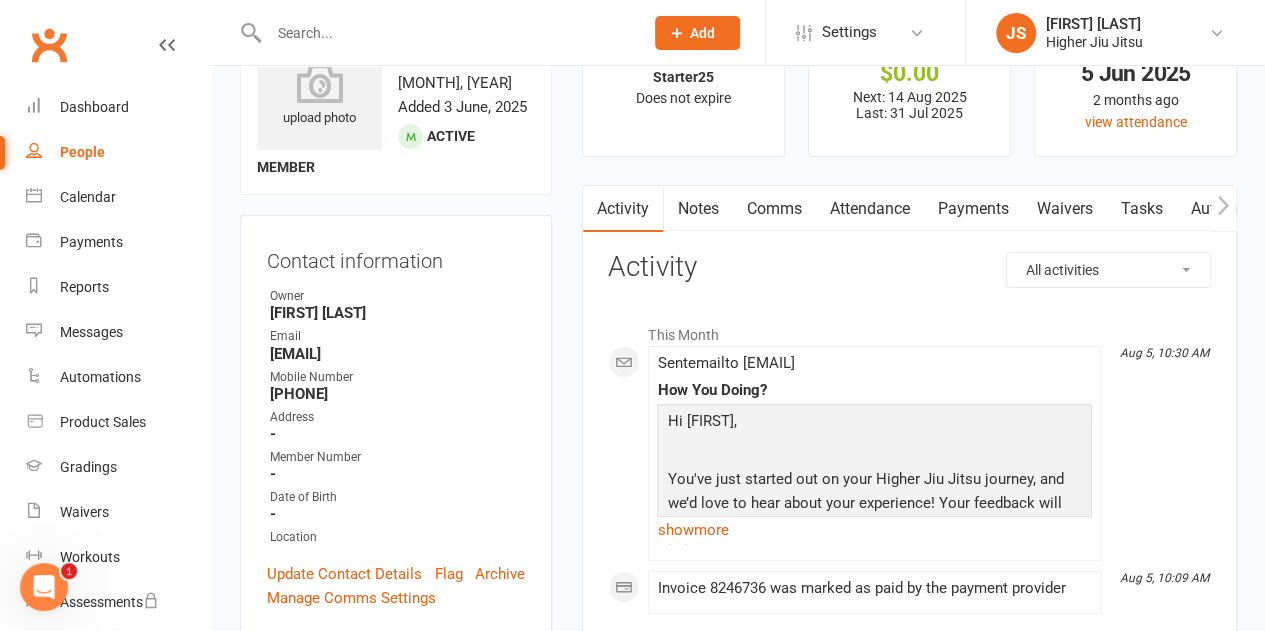 scroll, scrollTop: 200, scrollLeft: 0, axis: vertical 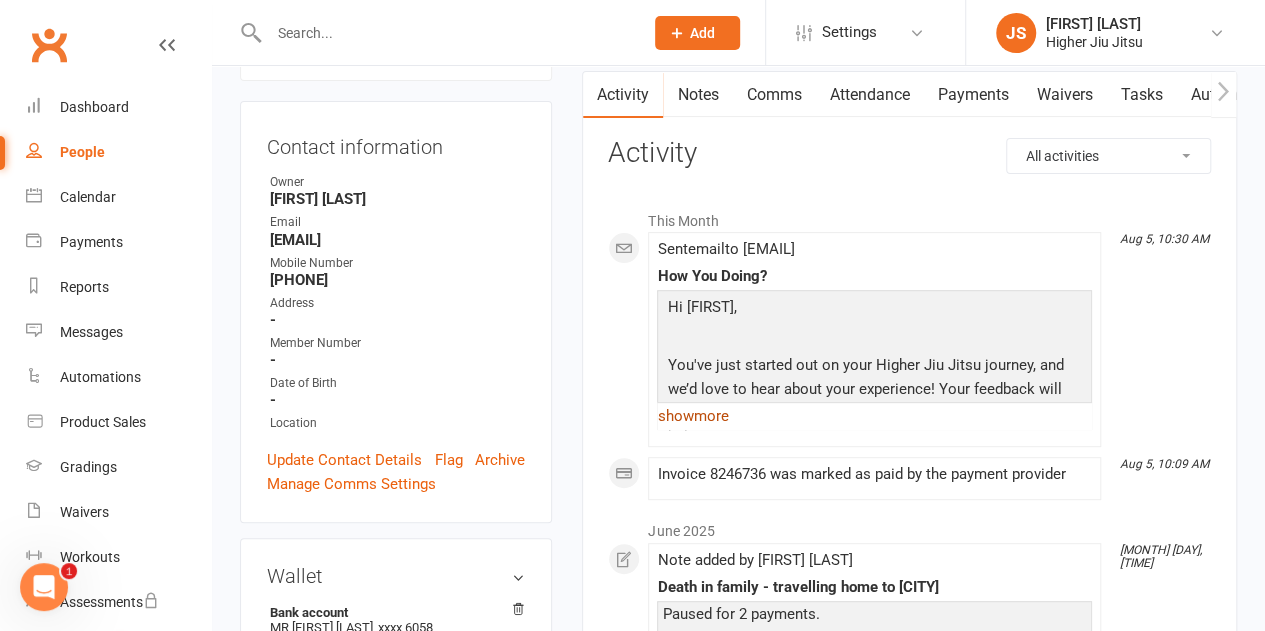 click on "show  more" at bounding box center (874, 416) 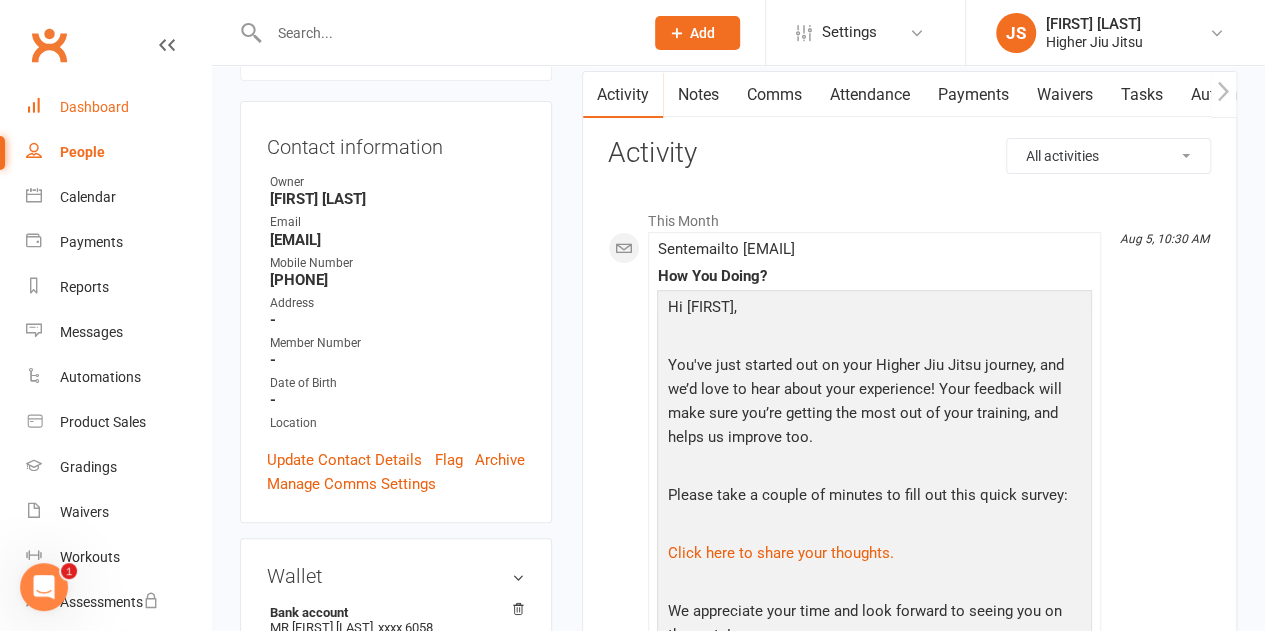 click on "Dashboard" at bounding box center (94, 107) 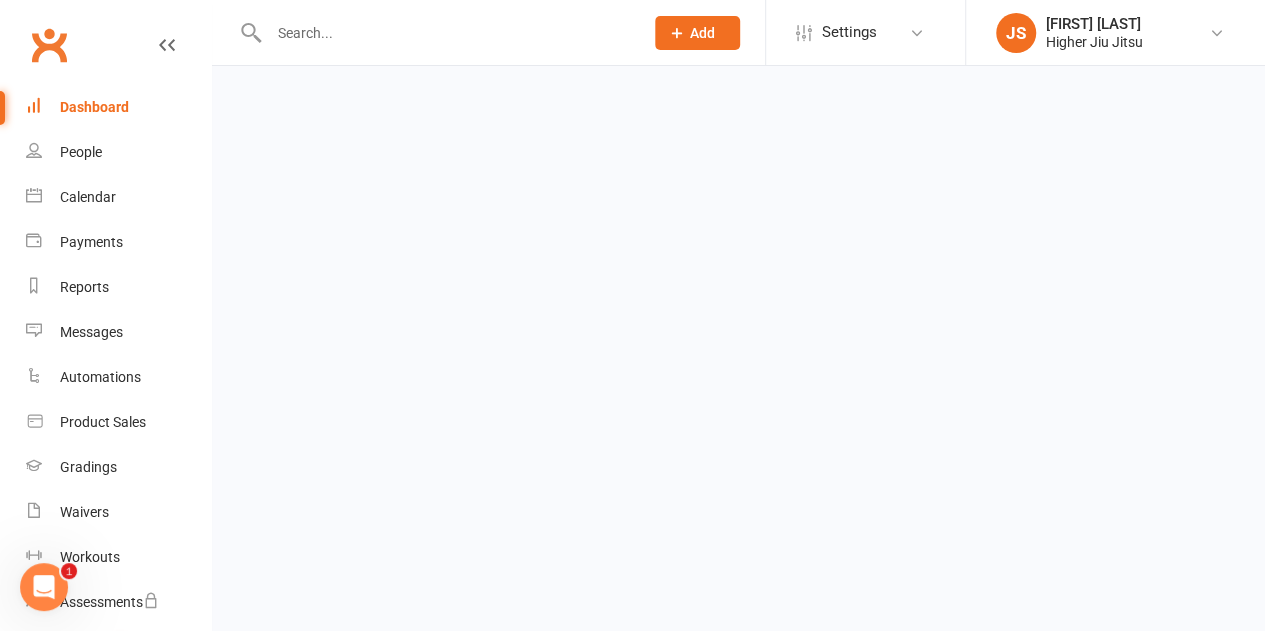 scroll, scrollTop: 0, scrollLeft: 0, axis: both 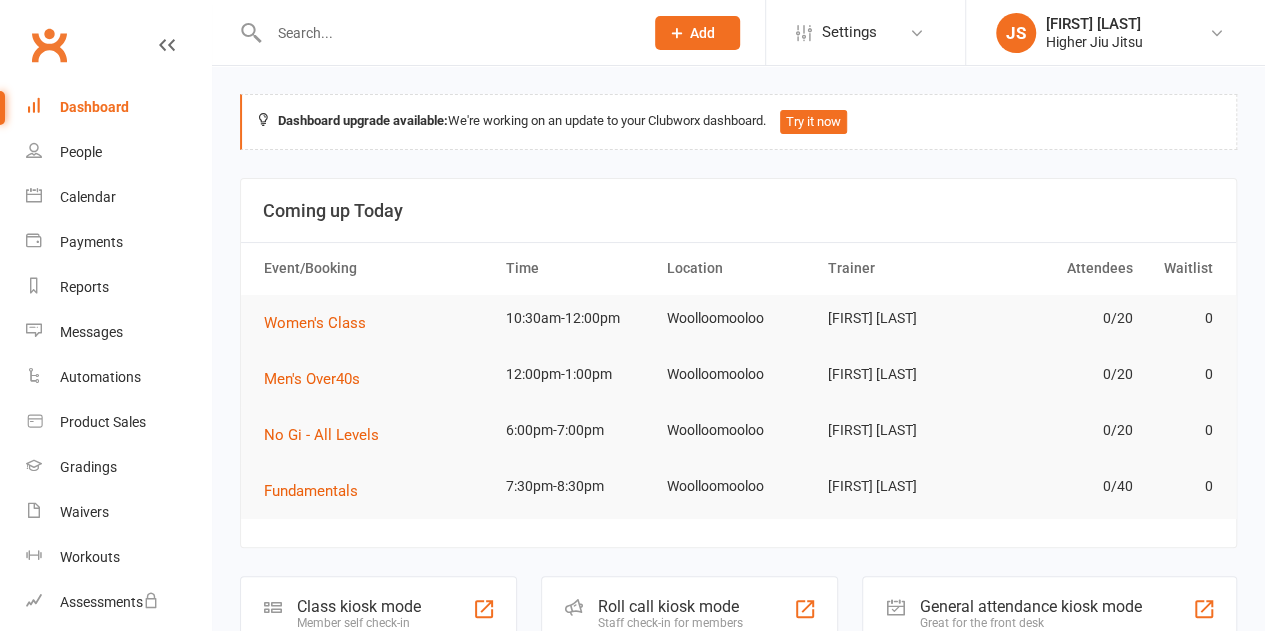 click at bounding box center [446, 33] 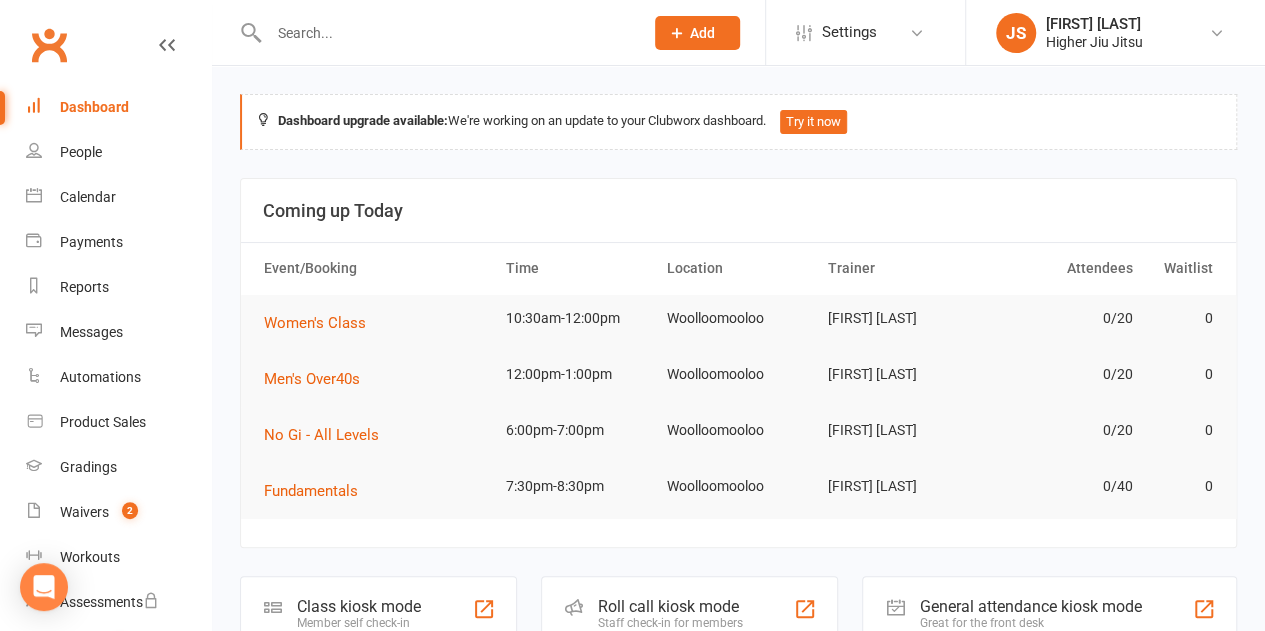 scroll, scrollTop: 0, scrollLeft: 0, axis: both 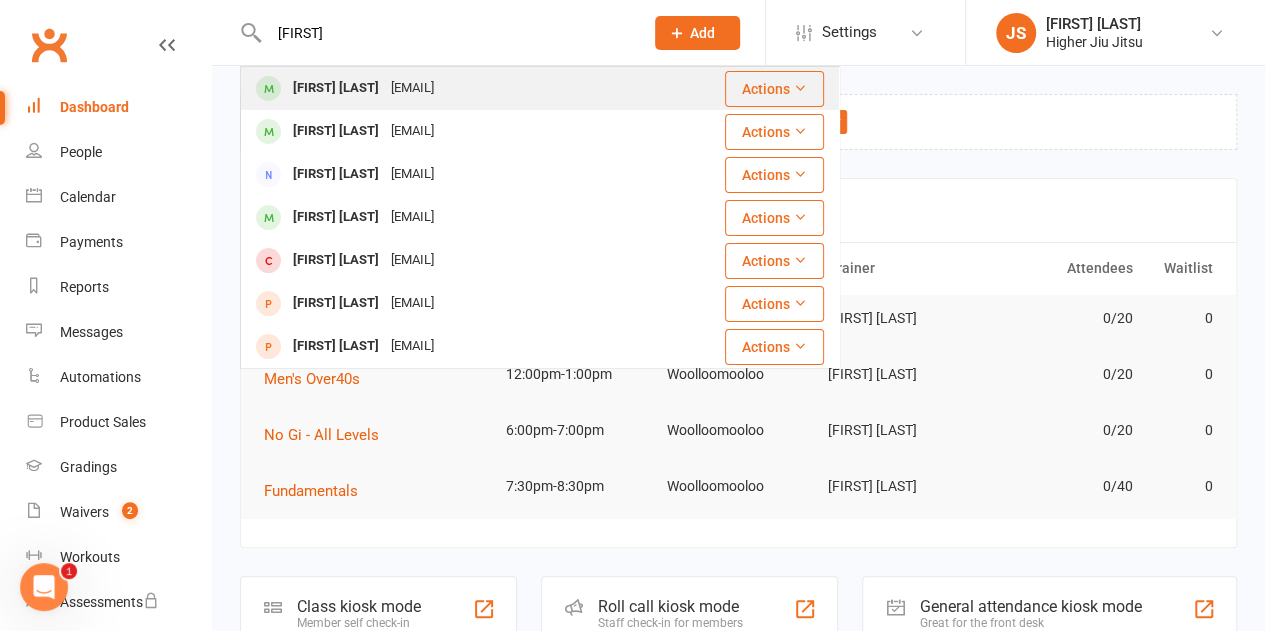 type on "miriam" 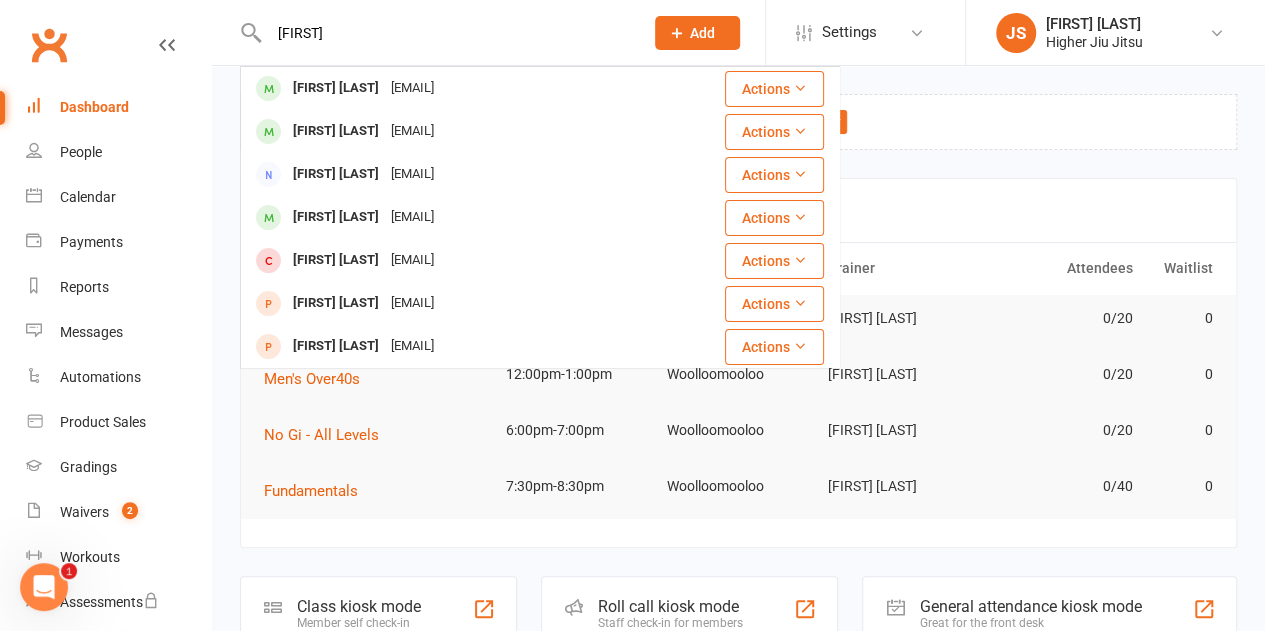 type 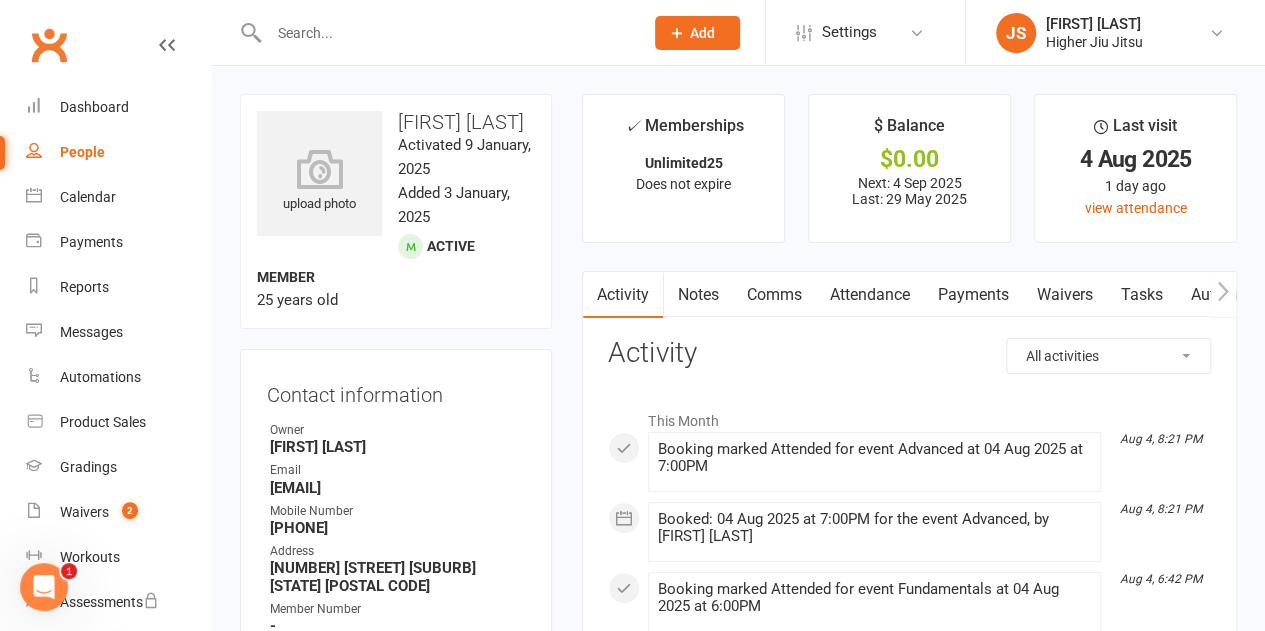 click on "Notes" at bounding box center (697, 295) 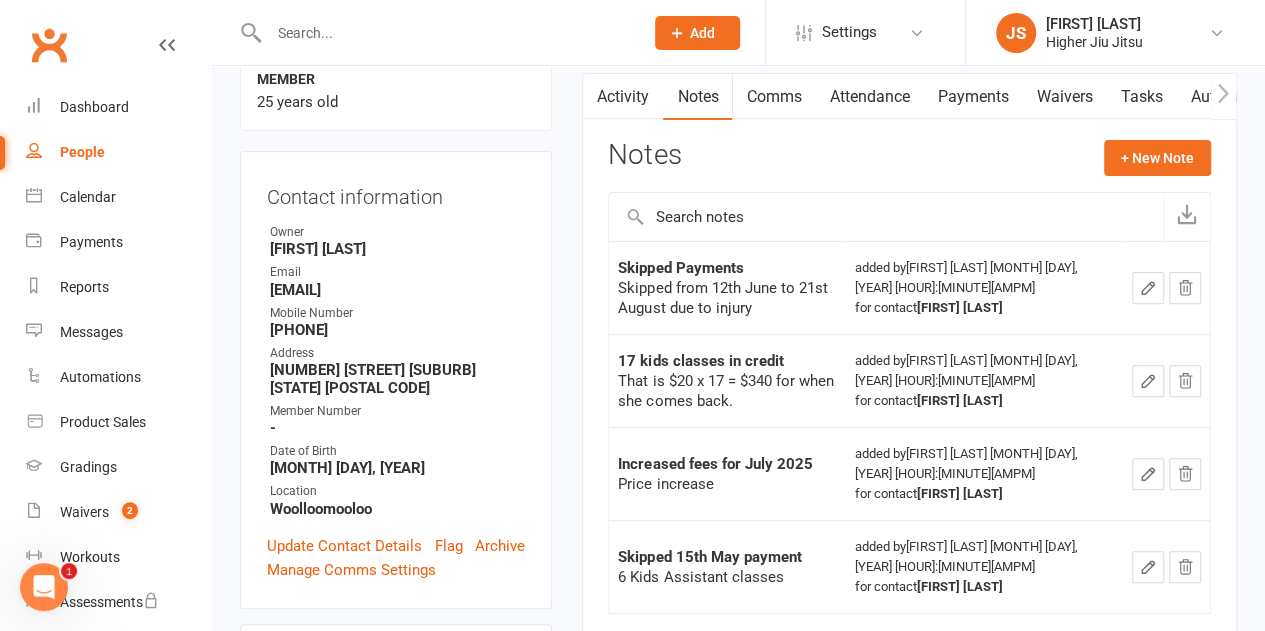 scroll, scrollTop: 200, scrollLeft: 0, axis: vertical 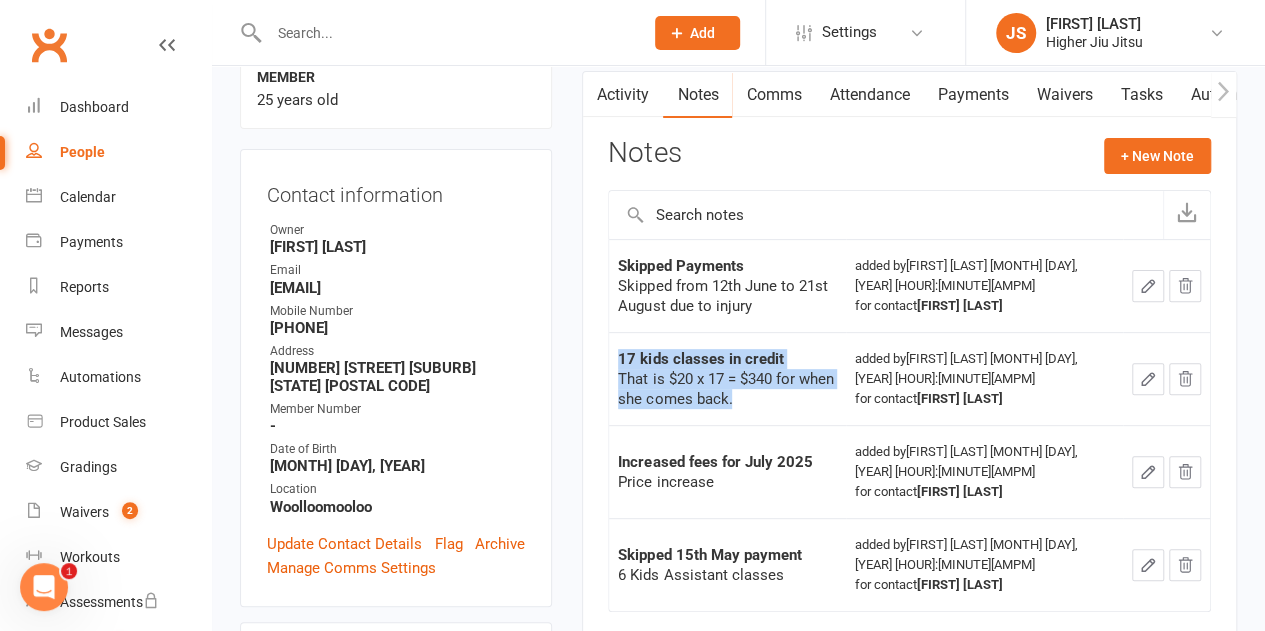 drag, startPoint x: 721, startPoint y: 395, endPoint x: 614, endPoint y: 361, distance: 112.27199 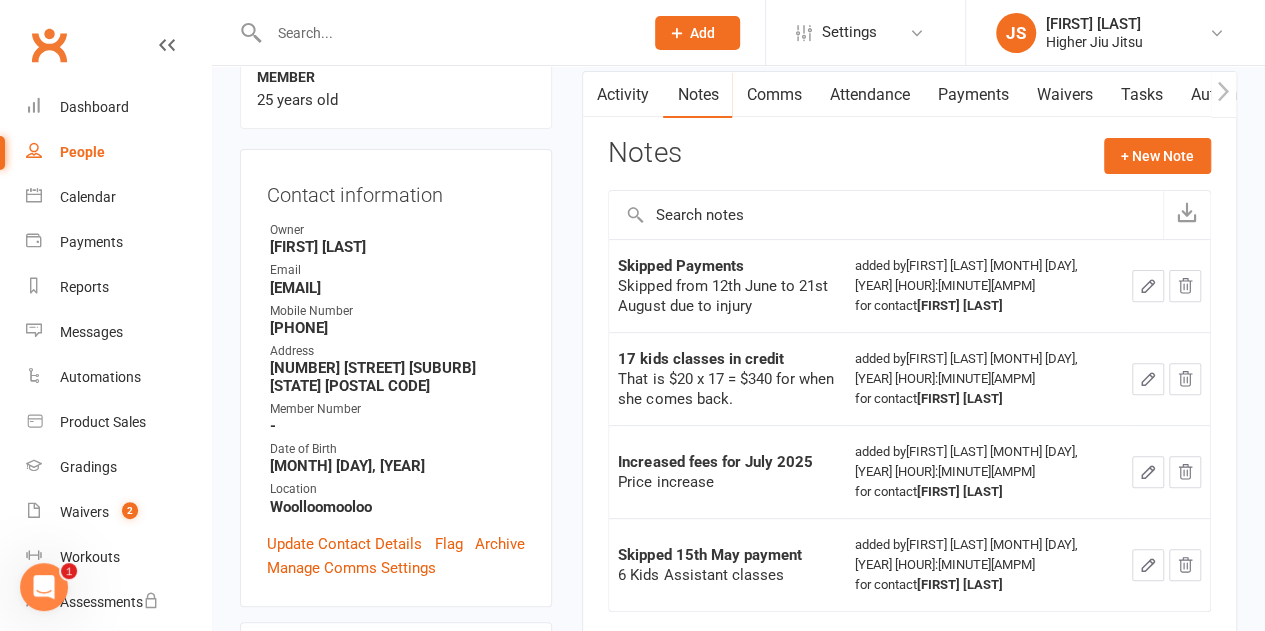 click on "for contact  Miriam Weipert" at bounding box center [984, 399] 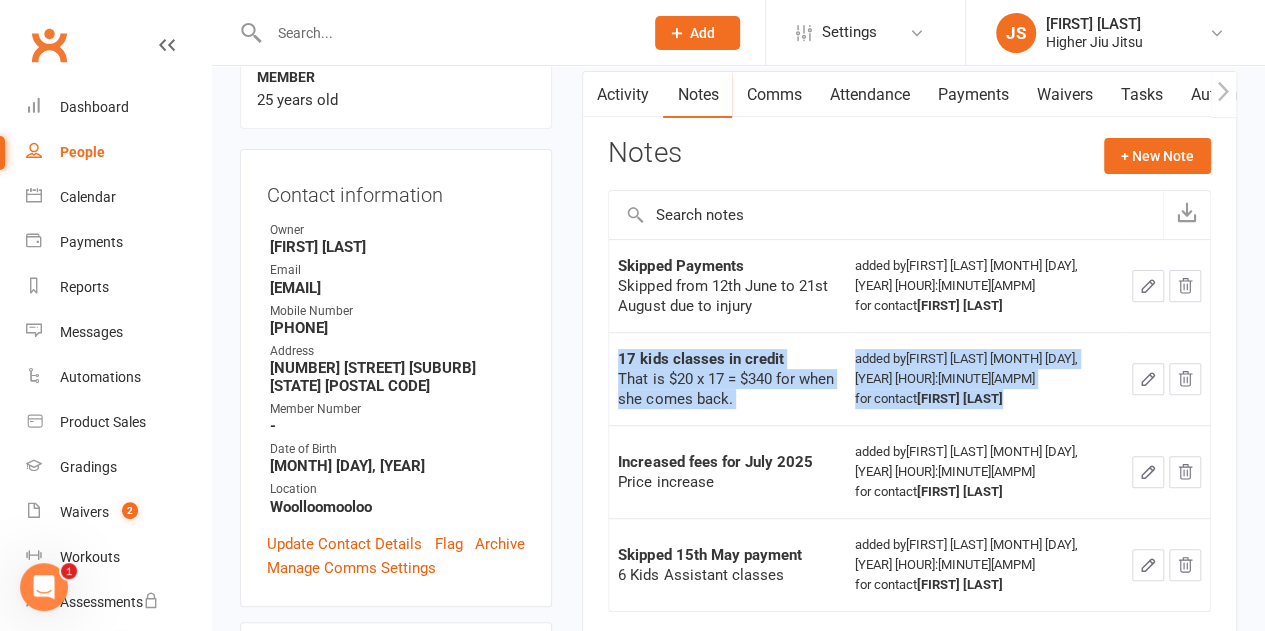 drag, startPoint x: 1078, startPoint y: 392, endPoint x: 619, endPoint y: 361, distance: 460.04565 